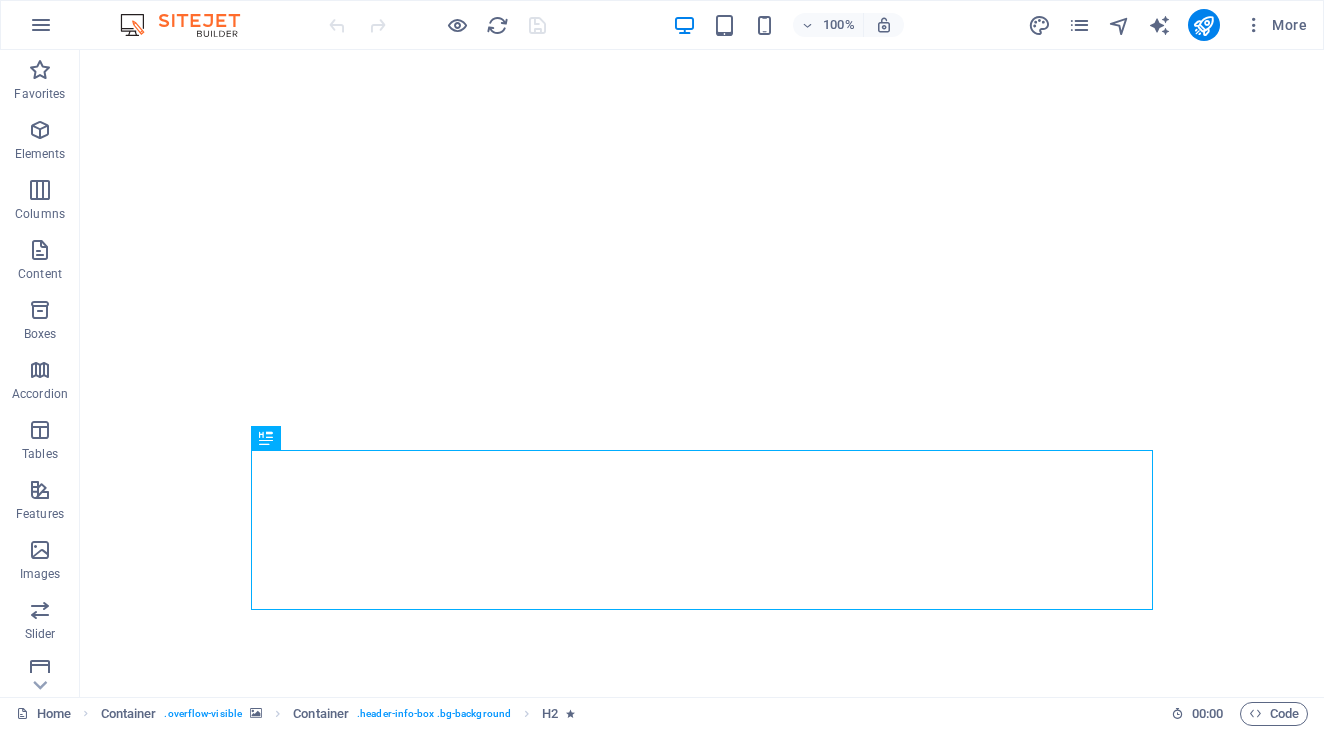 scroll, scrollTop: 0, scrollLeft: 0, axis: both 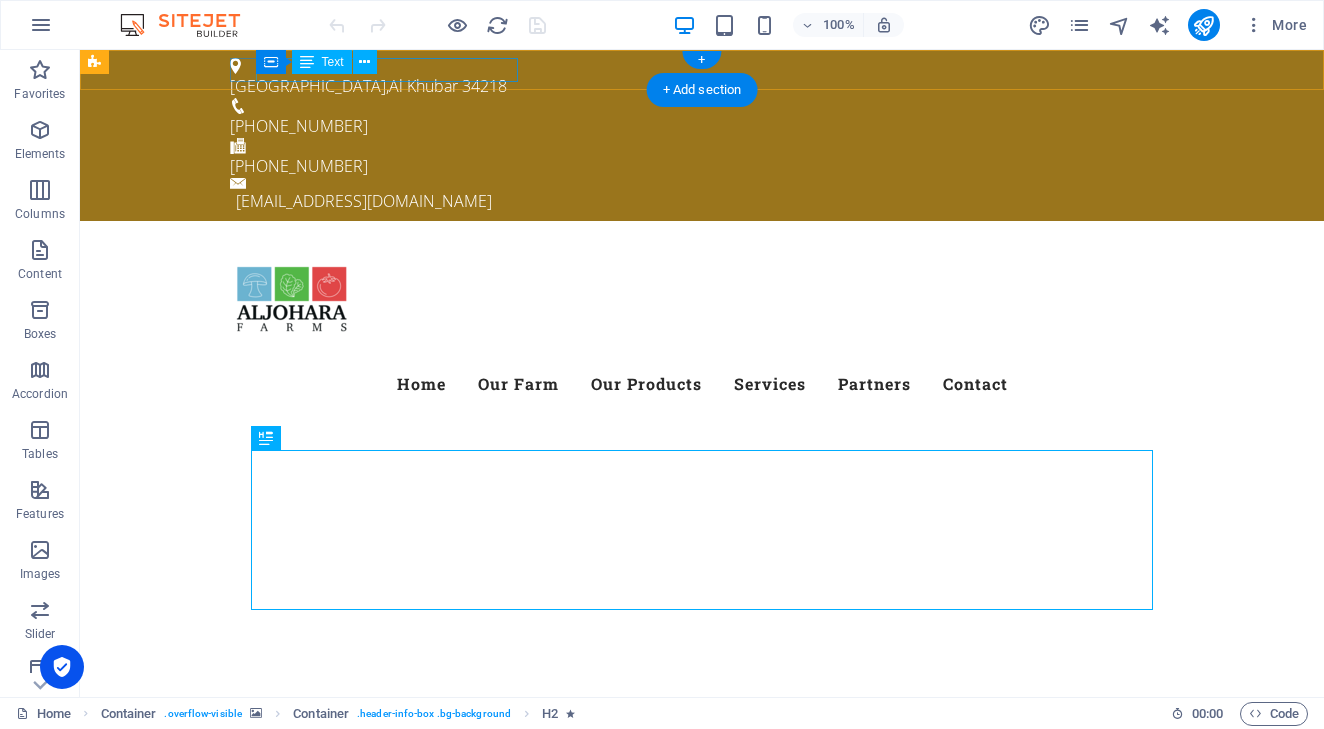click on "[GEOGRAPHIC_DATA]" at bounding box center (694, 86) 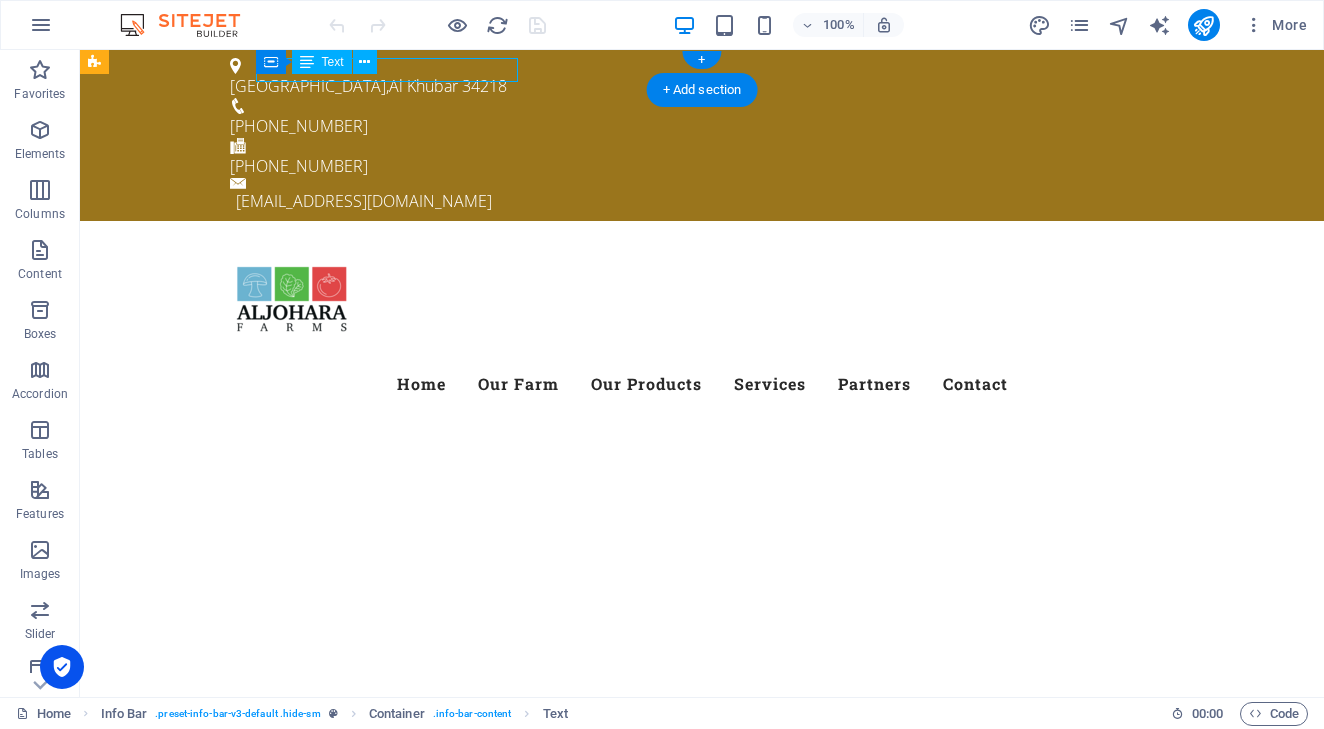 click on "[GEOGRAPHIC_DATA]" at bounding box center (694, 86) 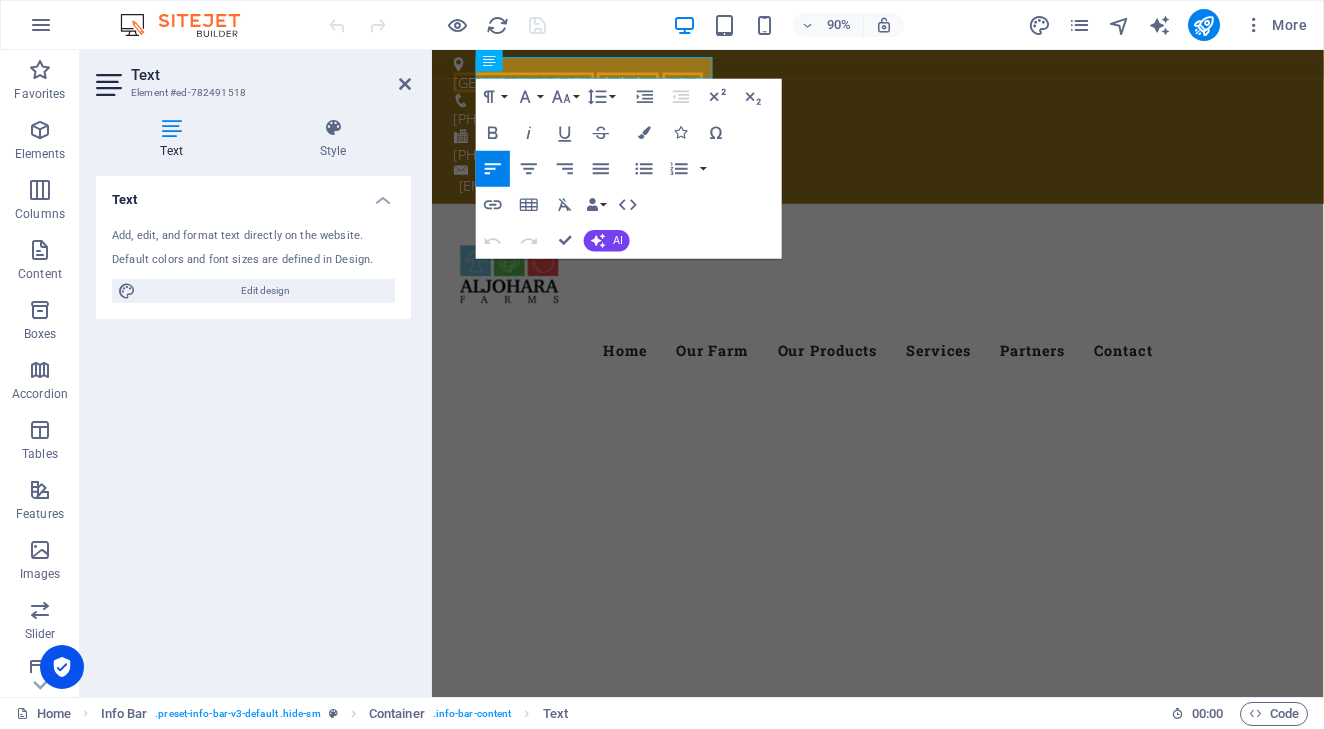 click on "Al Khubar" at bounding box center (649, 86) 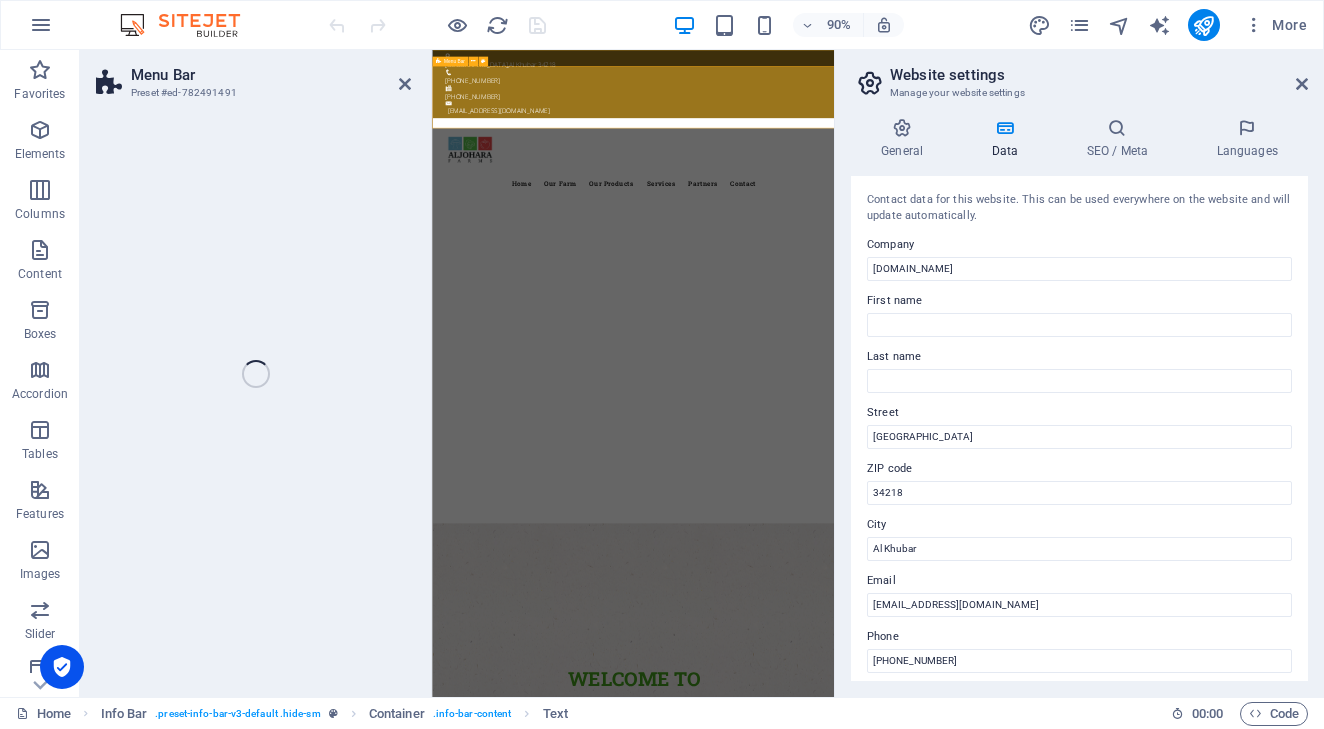 select on "header" 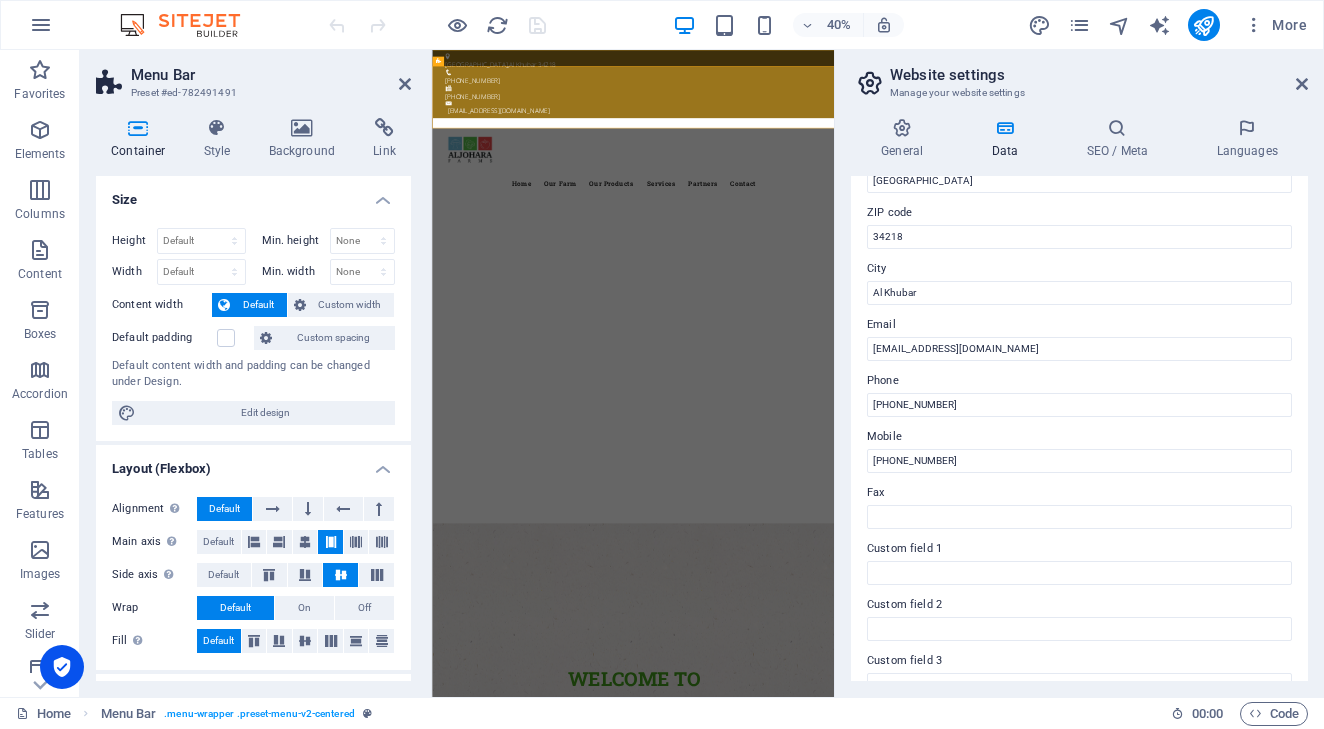scroll, scrollTop: 265, scrollLeft: 0, axis: vertical 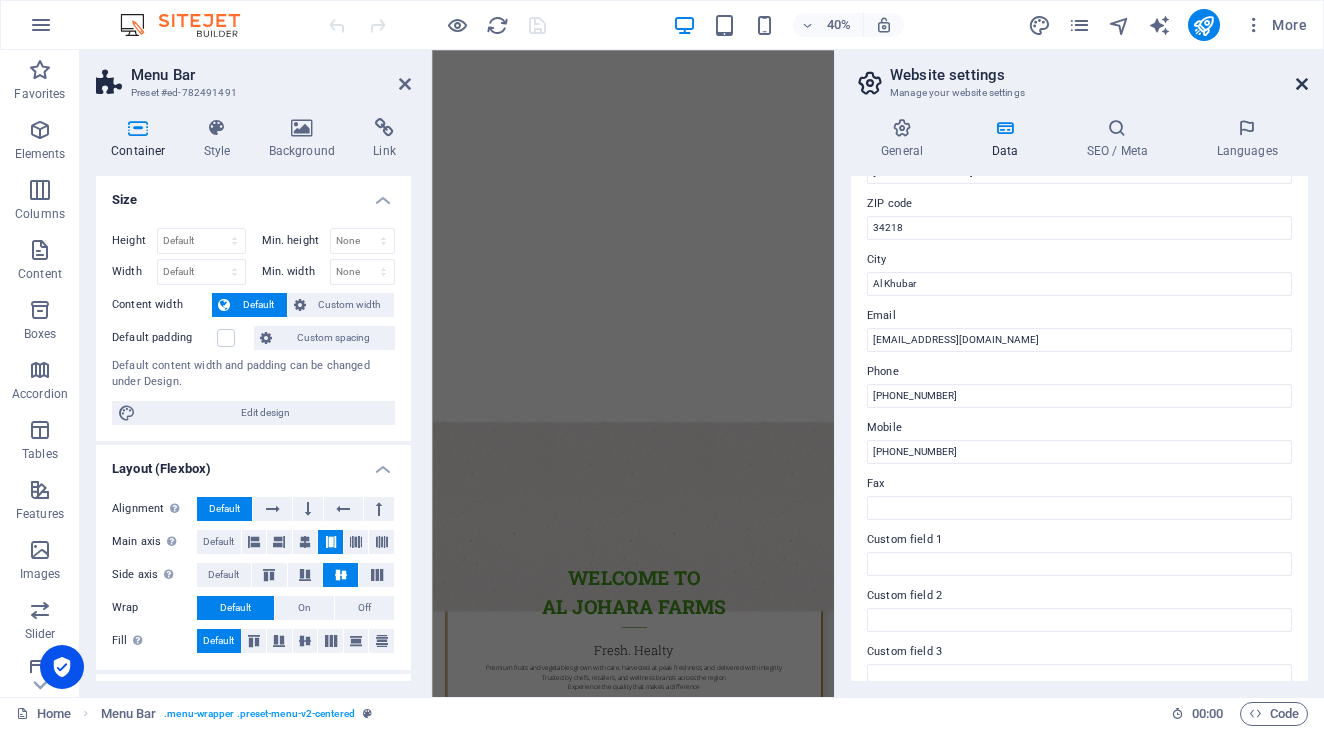 click at bounding box center [1302, 84] 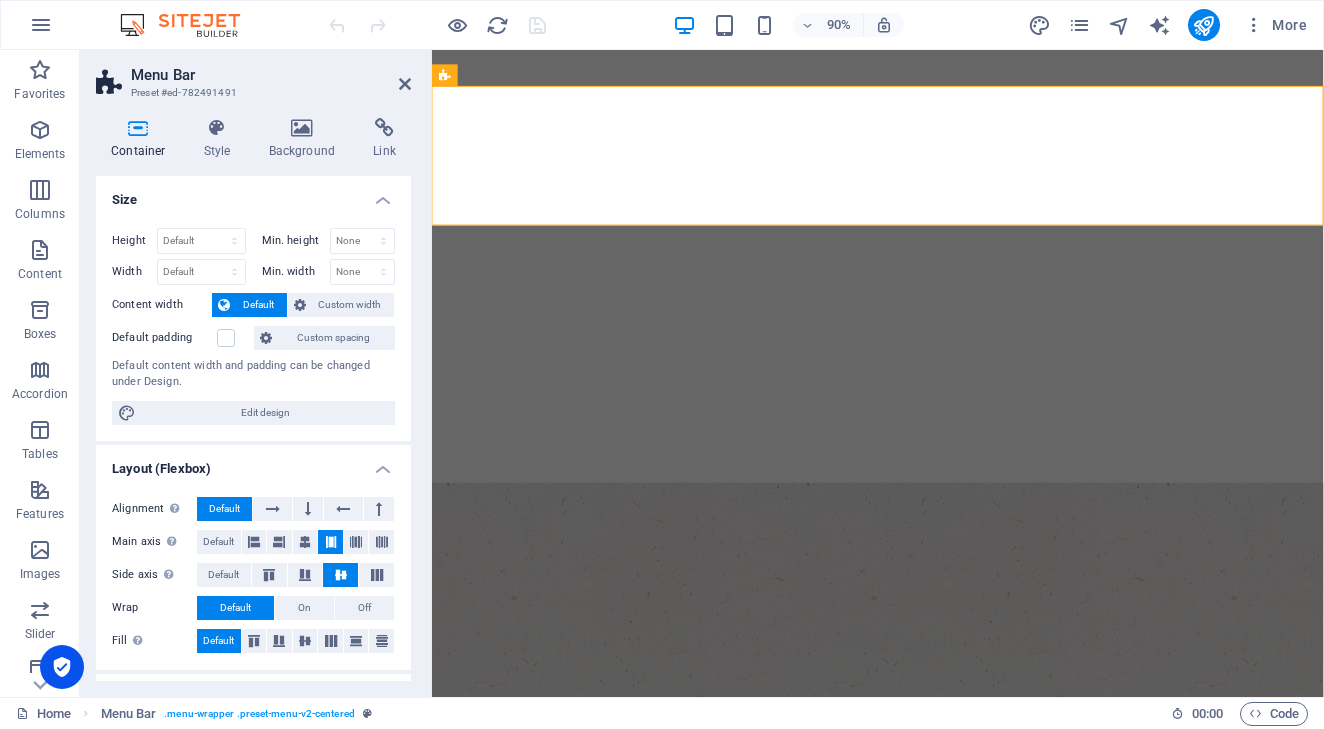 scroll, scrollTop: 0, scrollLeft: 0, axis: both 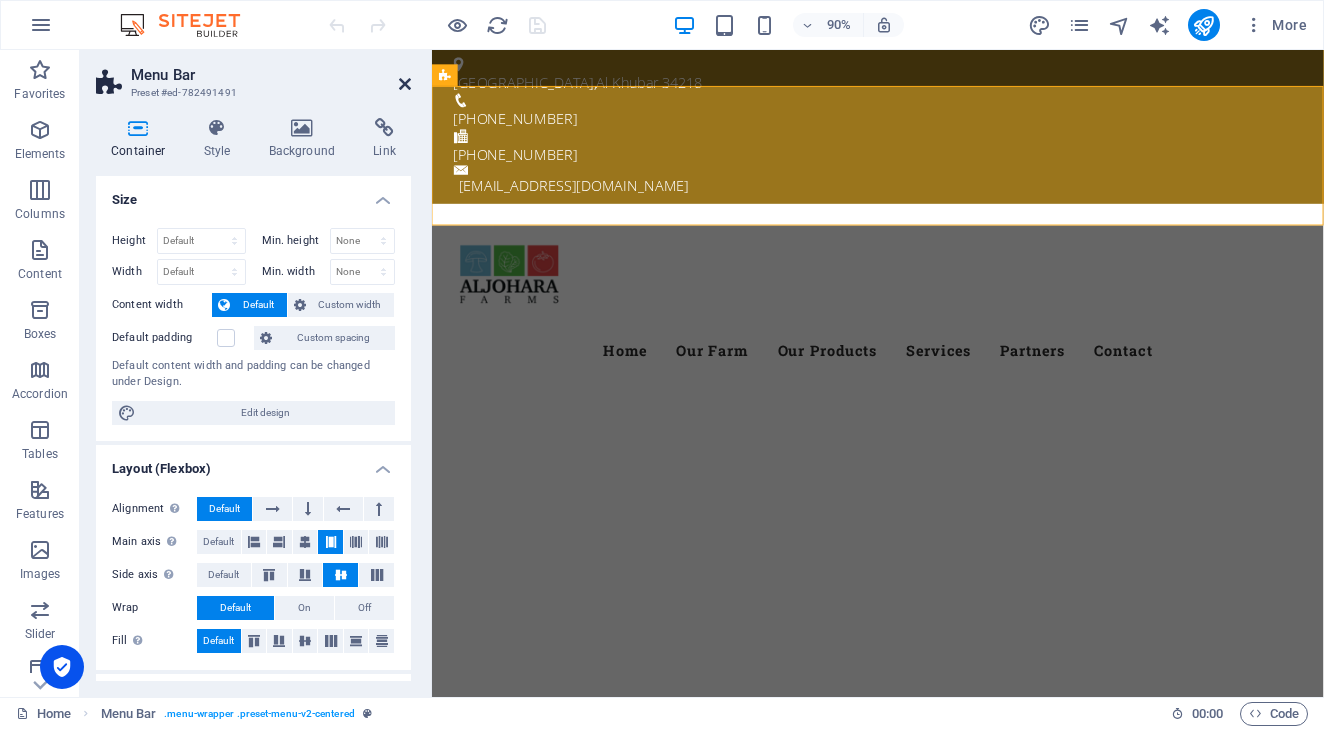 click at bounding box center (405, 84) 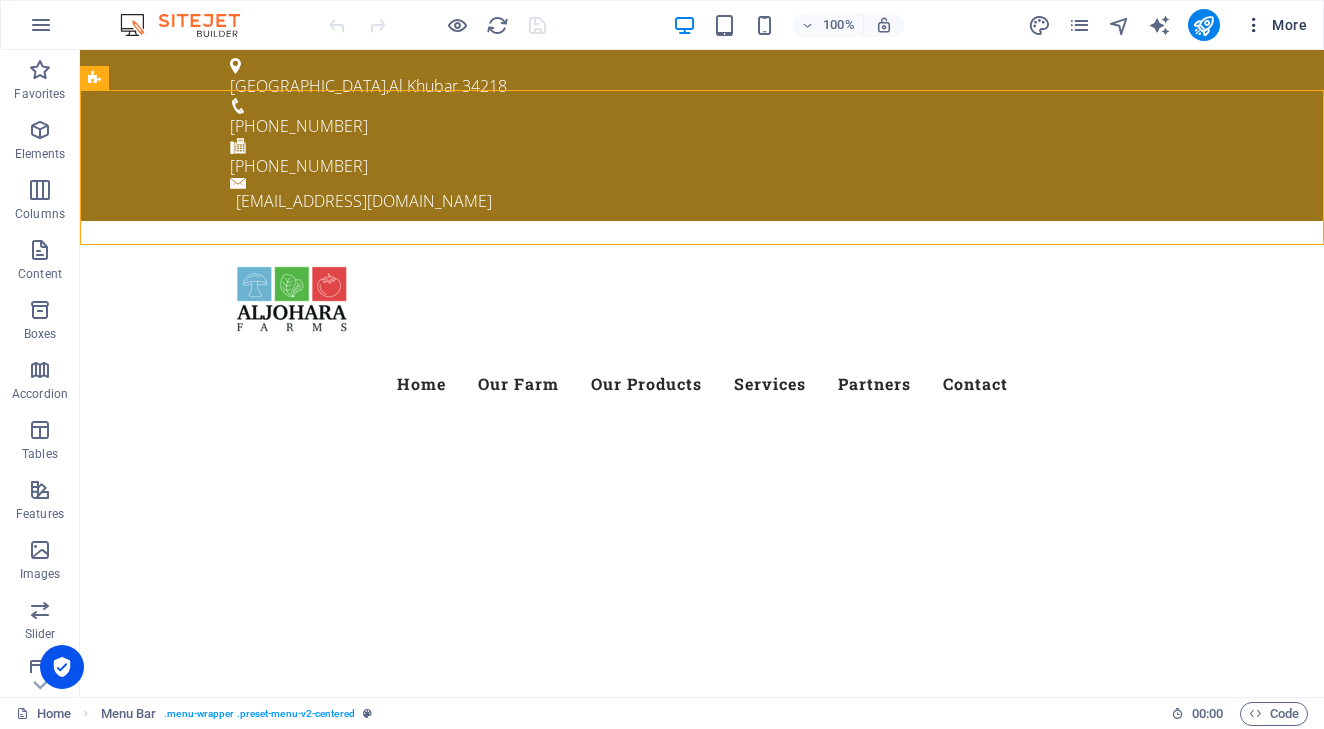 click at bounding box center [1254, 25] 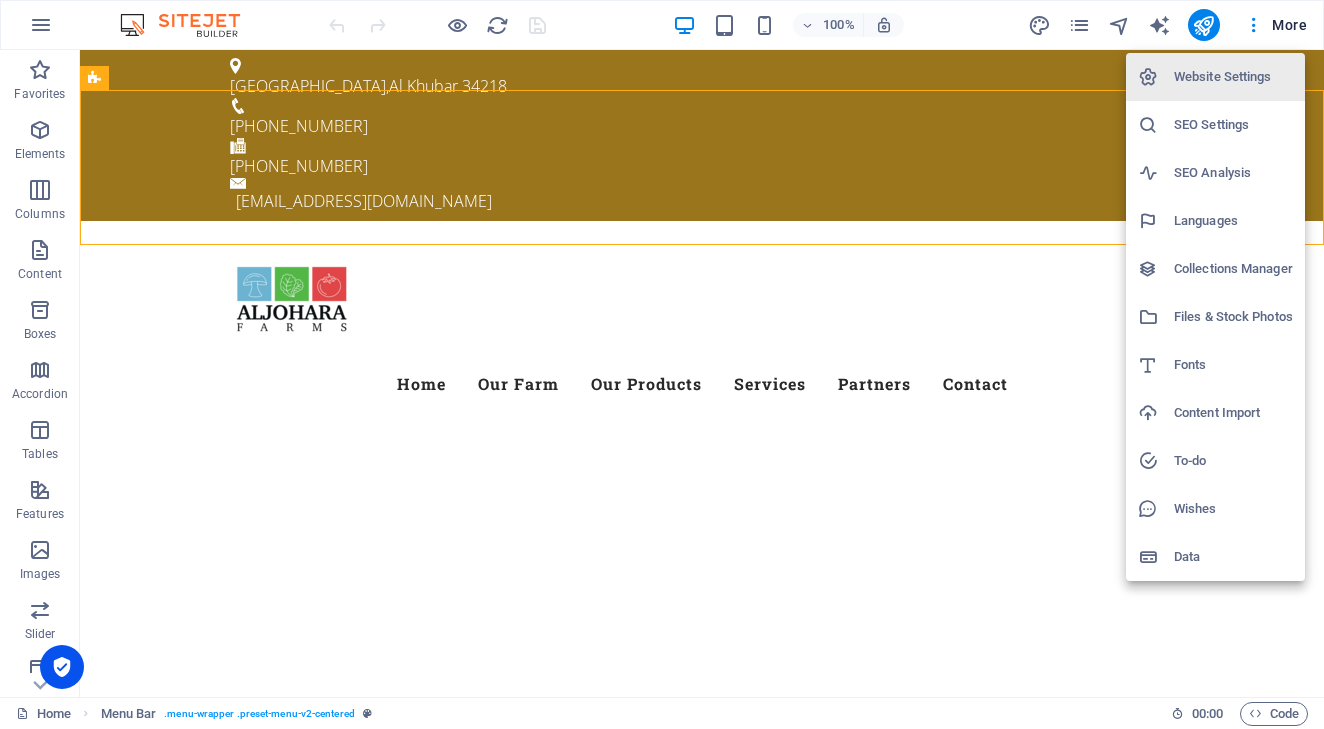 click on "Languages" at bounding box center (1233, 221) 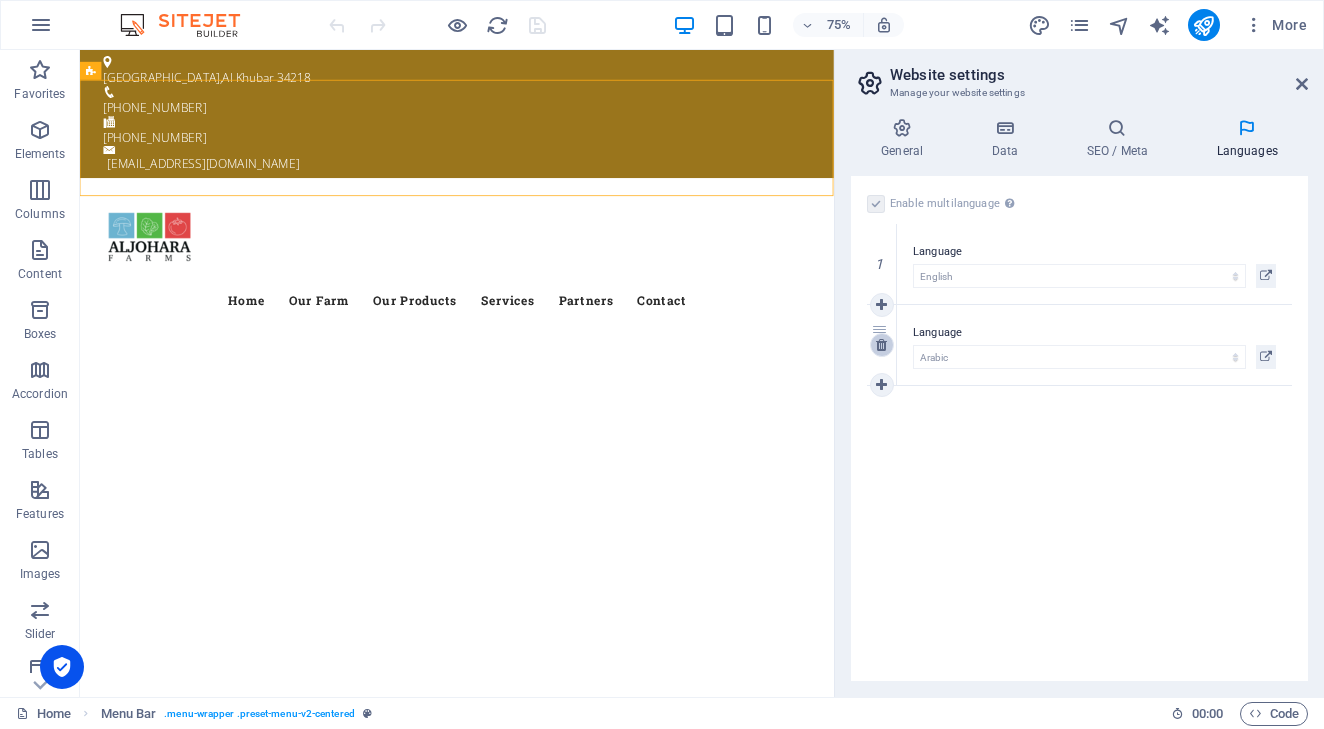 click at bounding box center (881, 345) 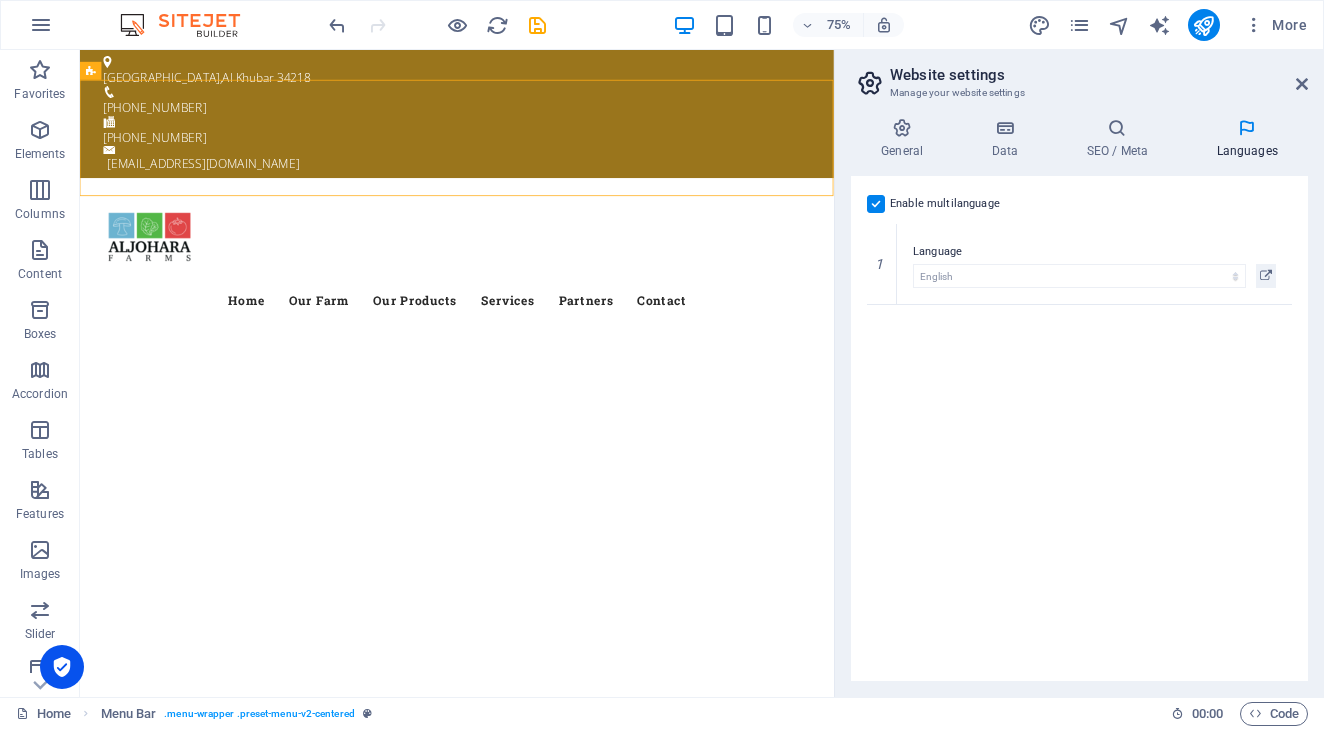 click at bounding box center [876, 204] 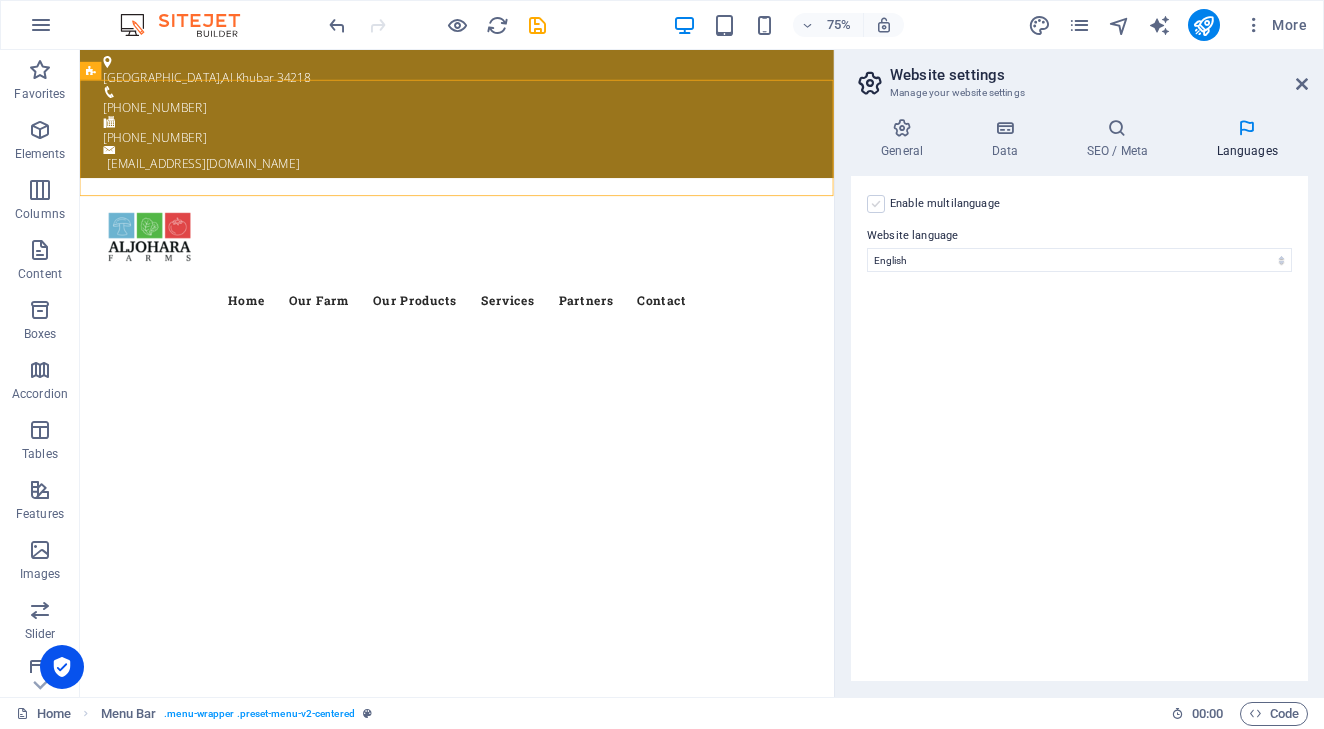 click at bounding box center (876, 204) 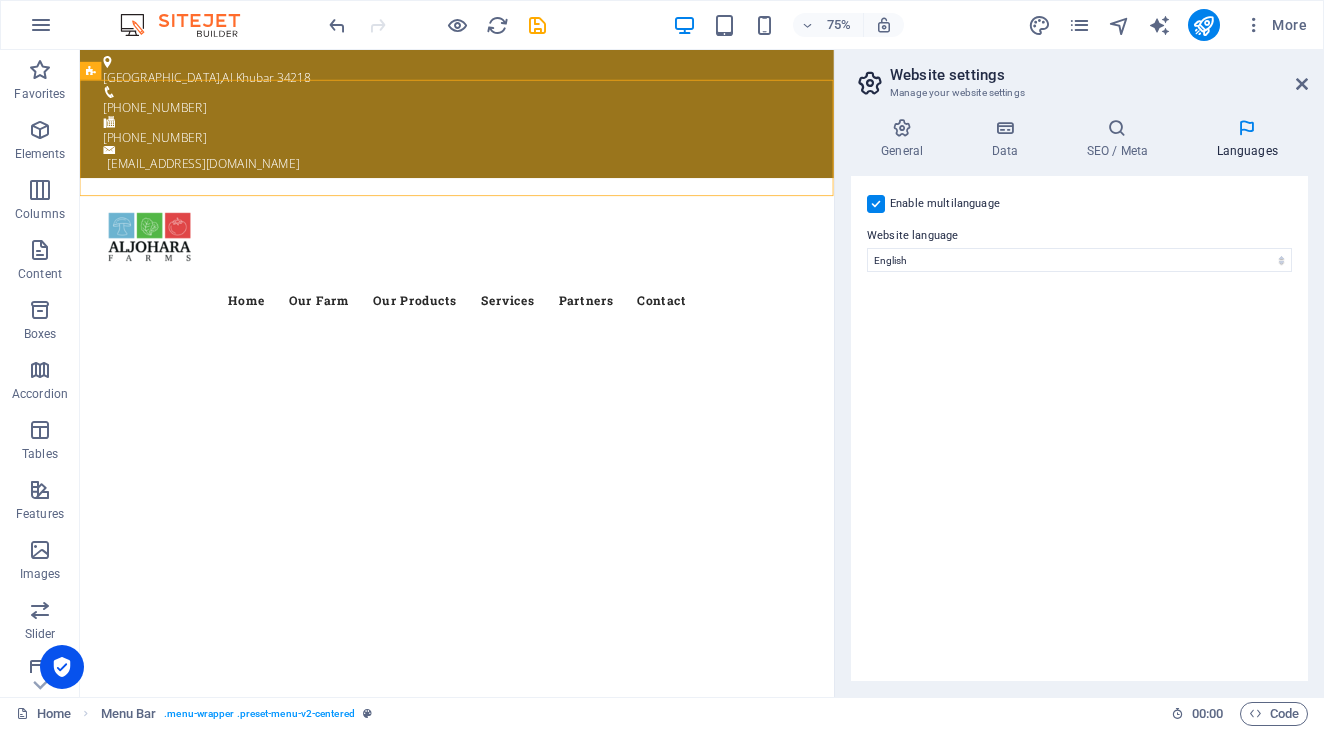 select 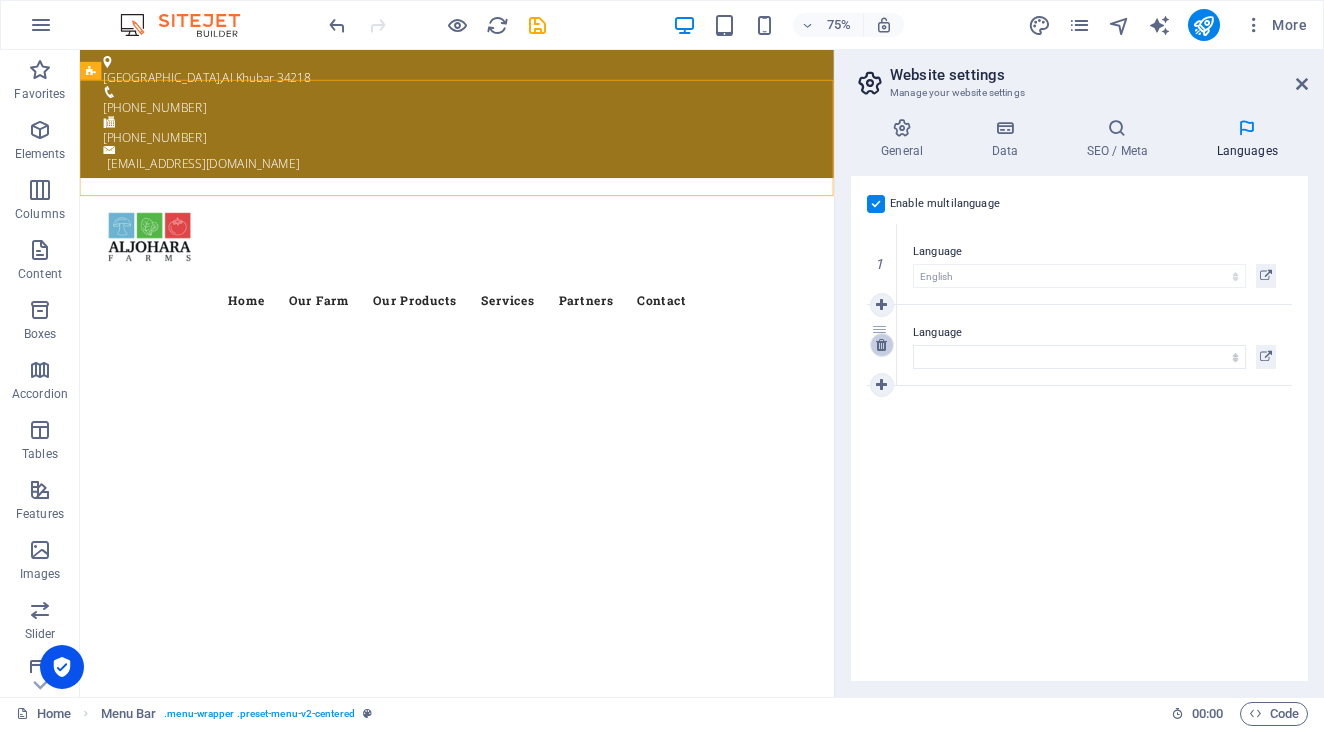 click at bounding box center [881, 345] 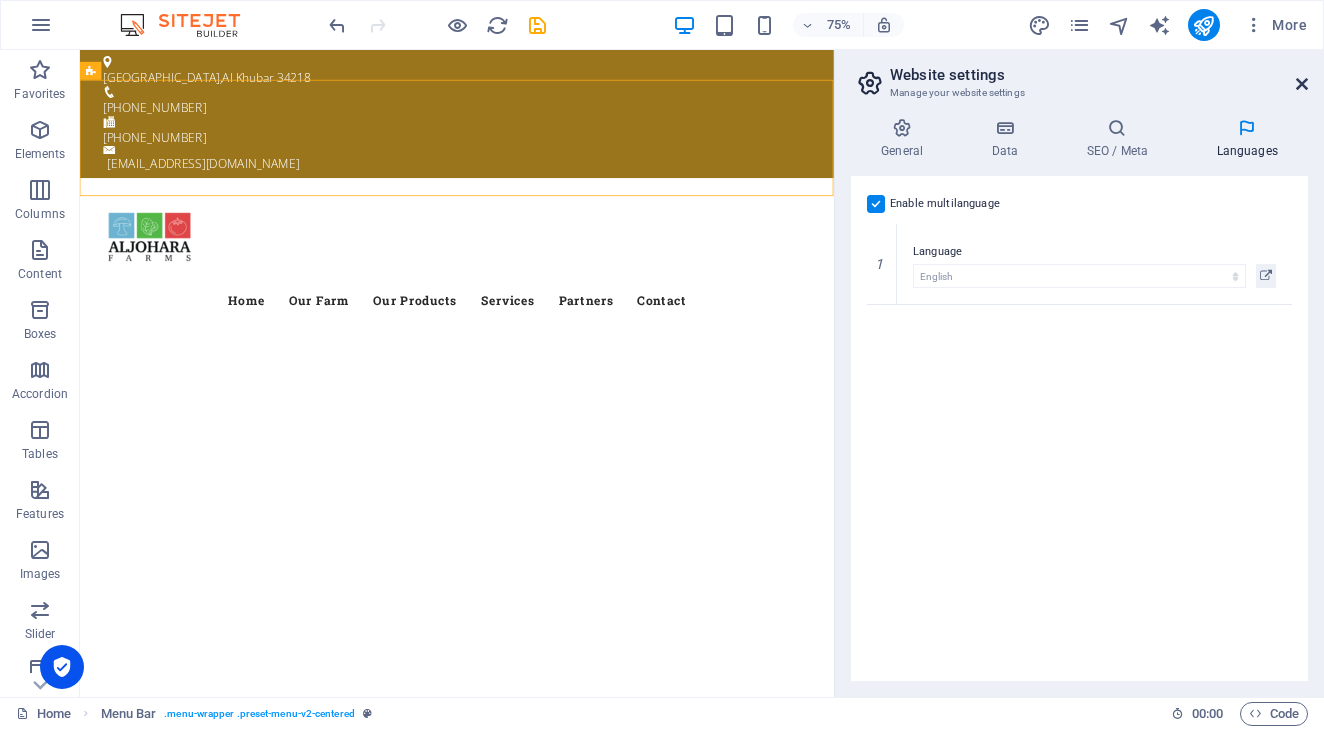 click at bounding box center [1302, 84] 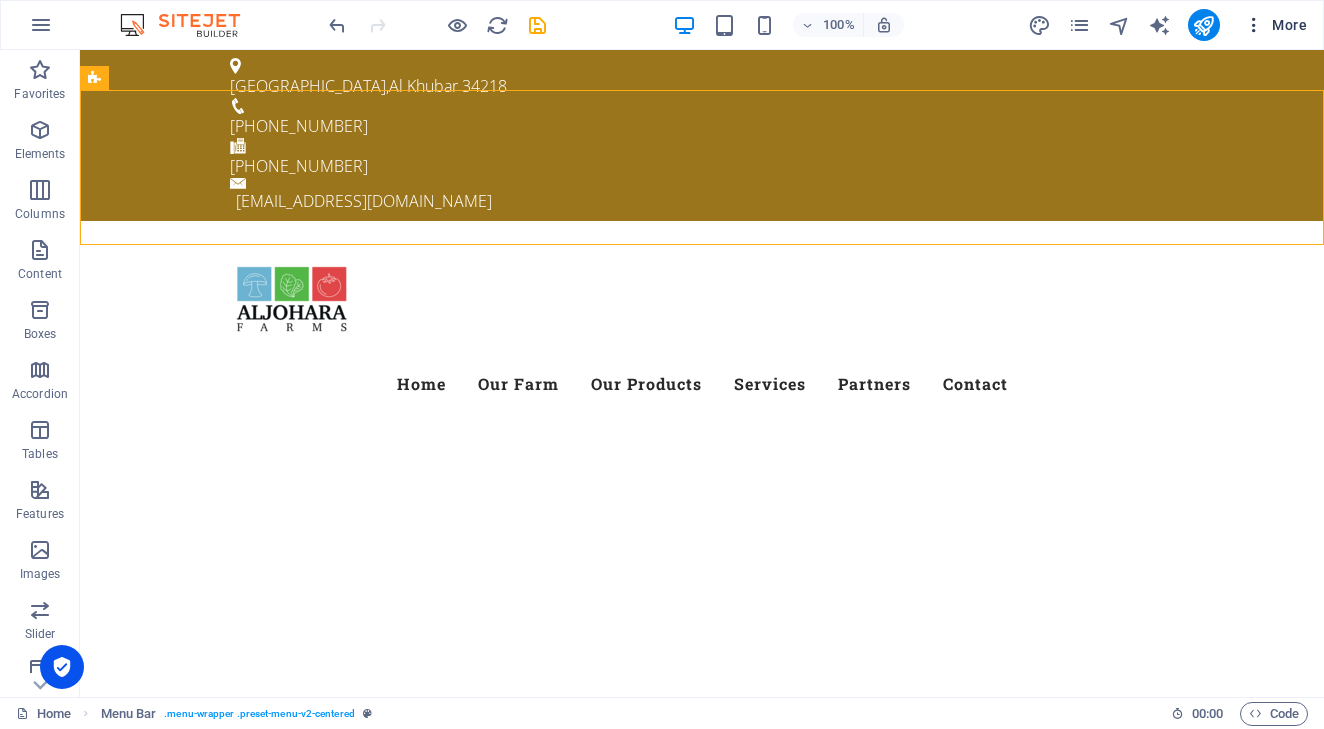 click at bounding box center (1254, 25) 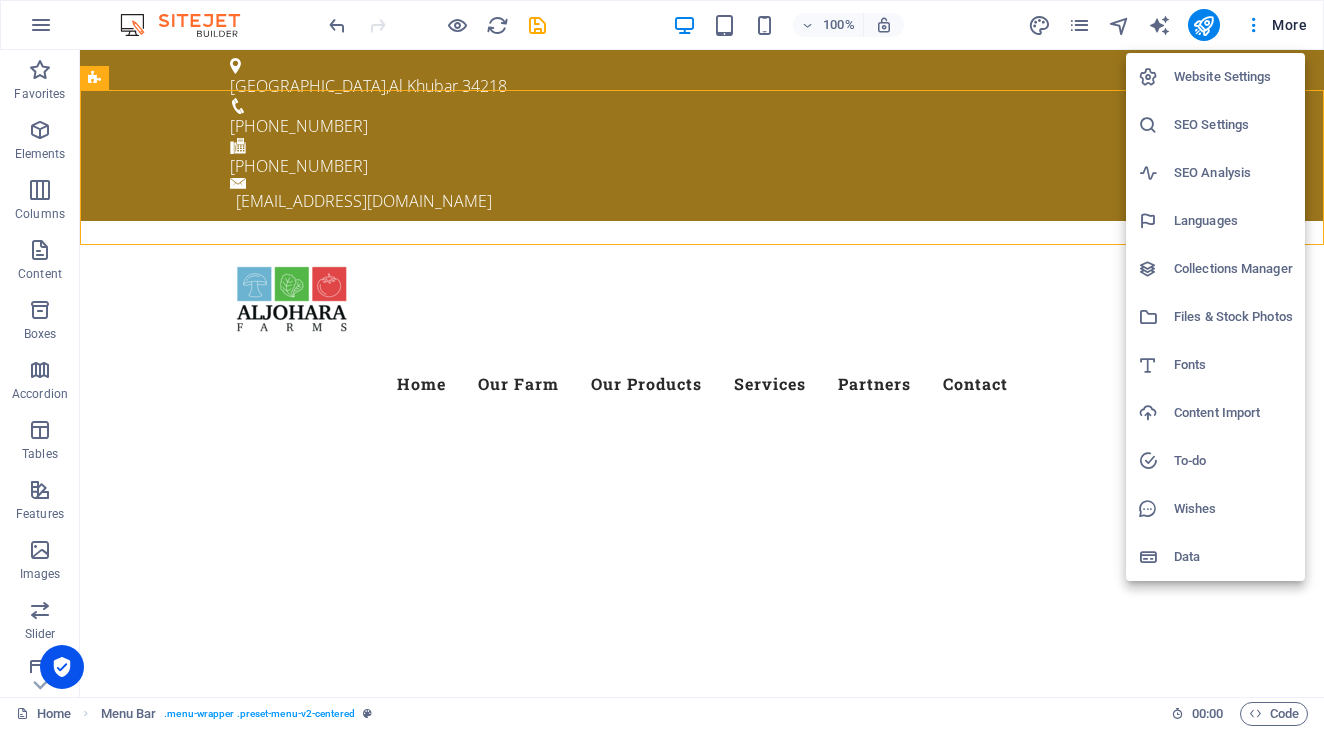 click on "Languages" at bounding box center [1215, 221] 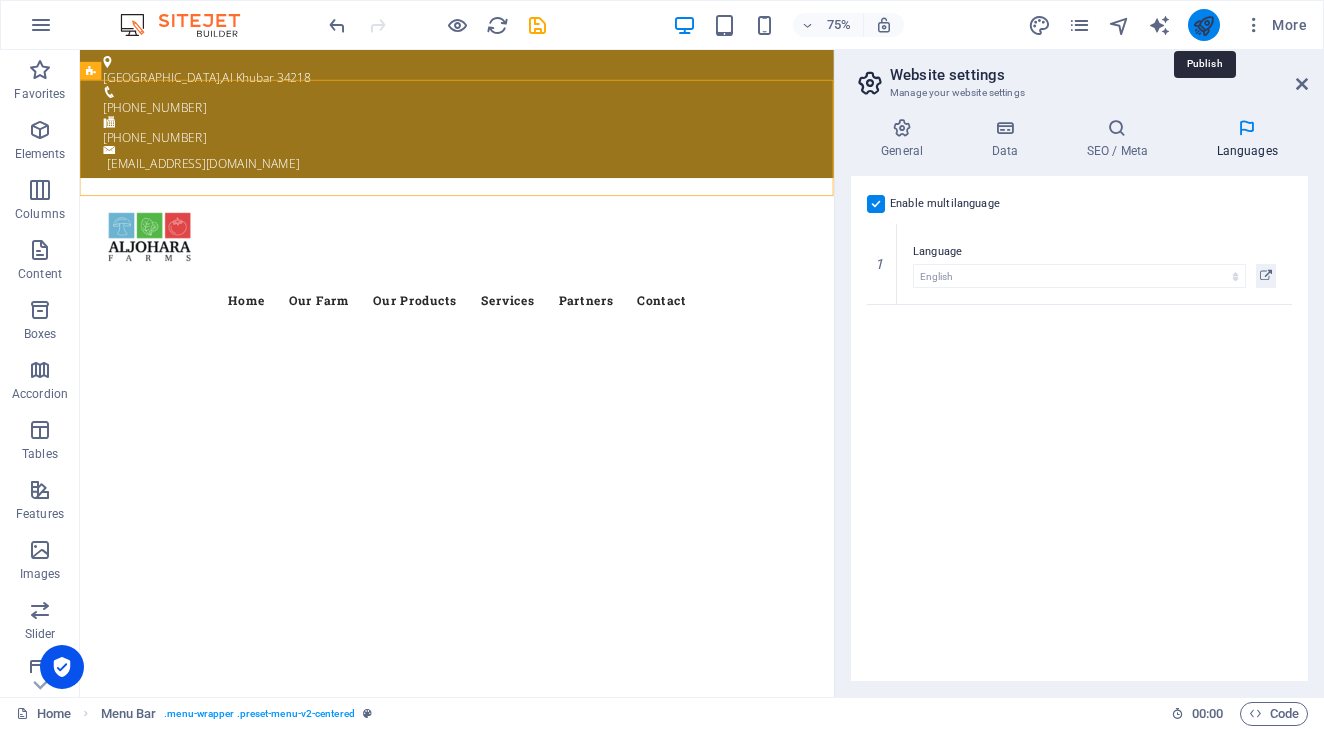 click at bounding box center [1203, 25] 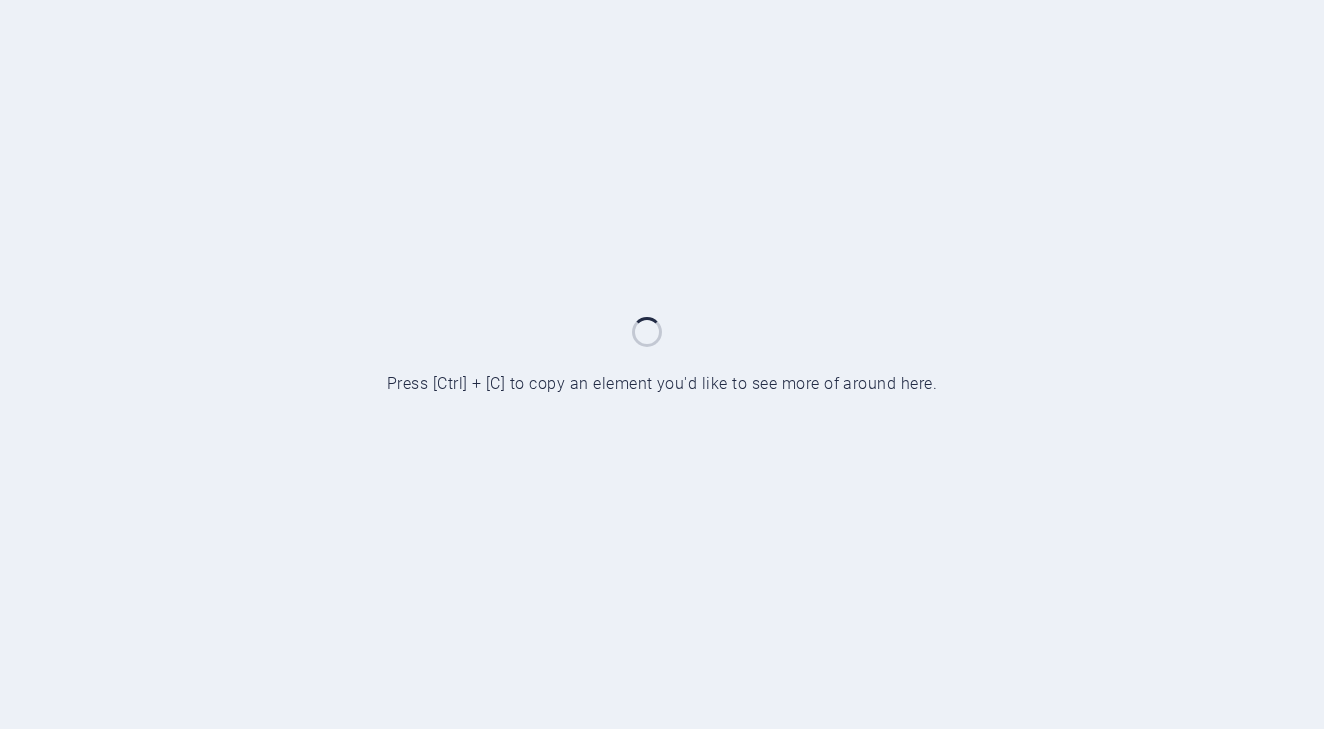 scroll, scrollTop: 0, scrollLeft: 0, axis: both 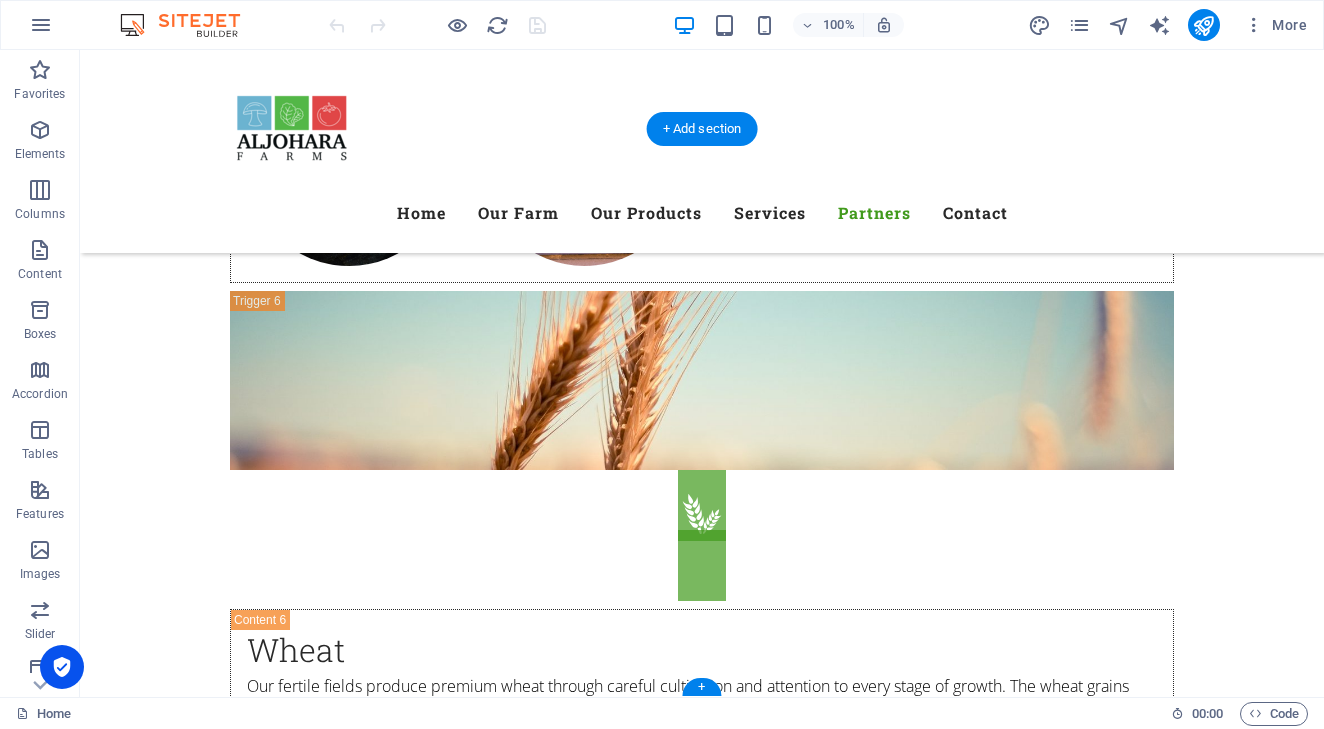 click on "I have read and understand the privacy policy." 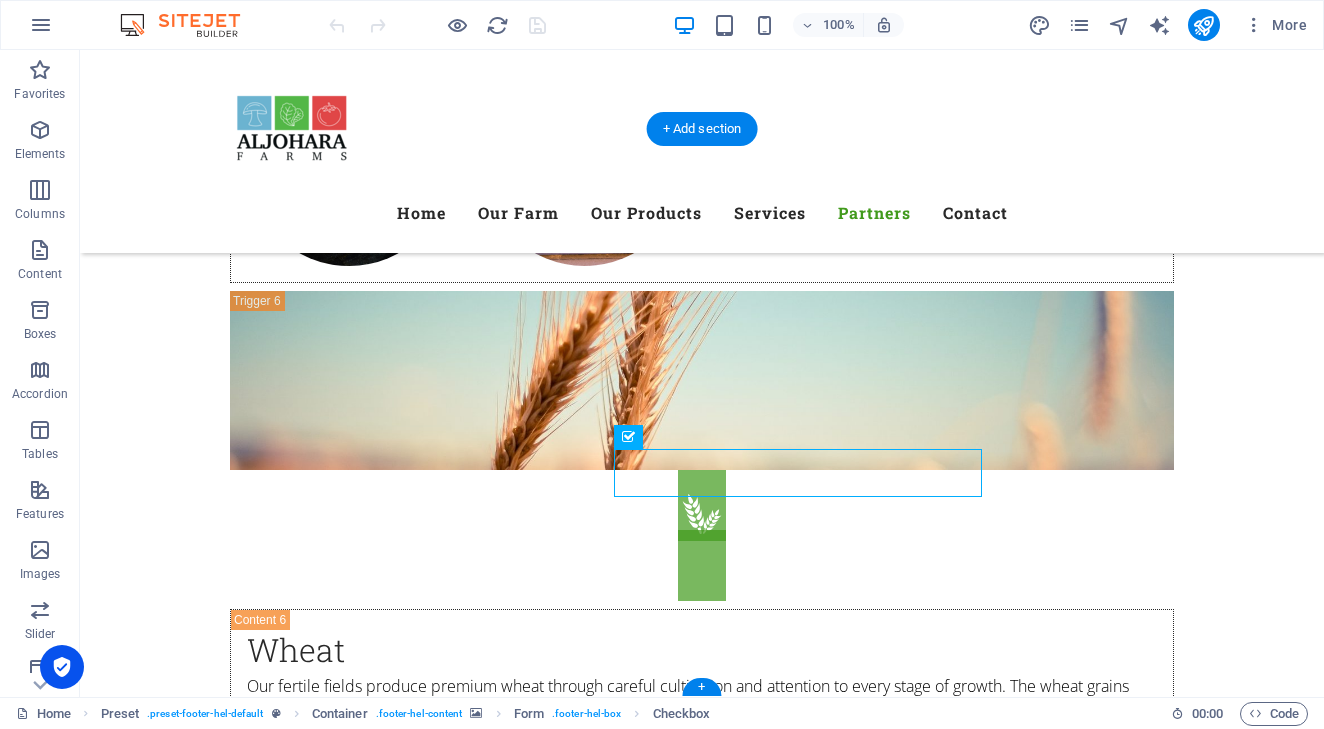 click on "I have read and understand the privacy policy." 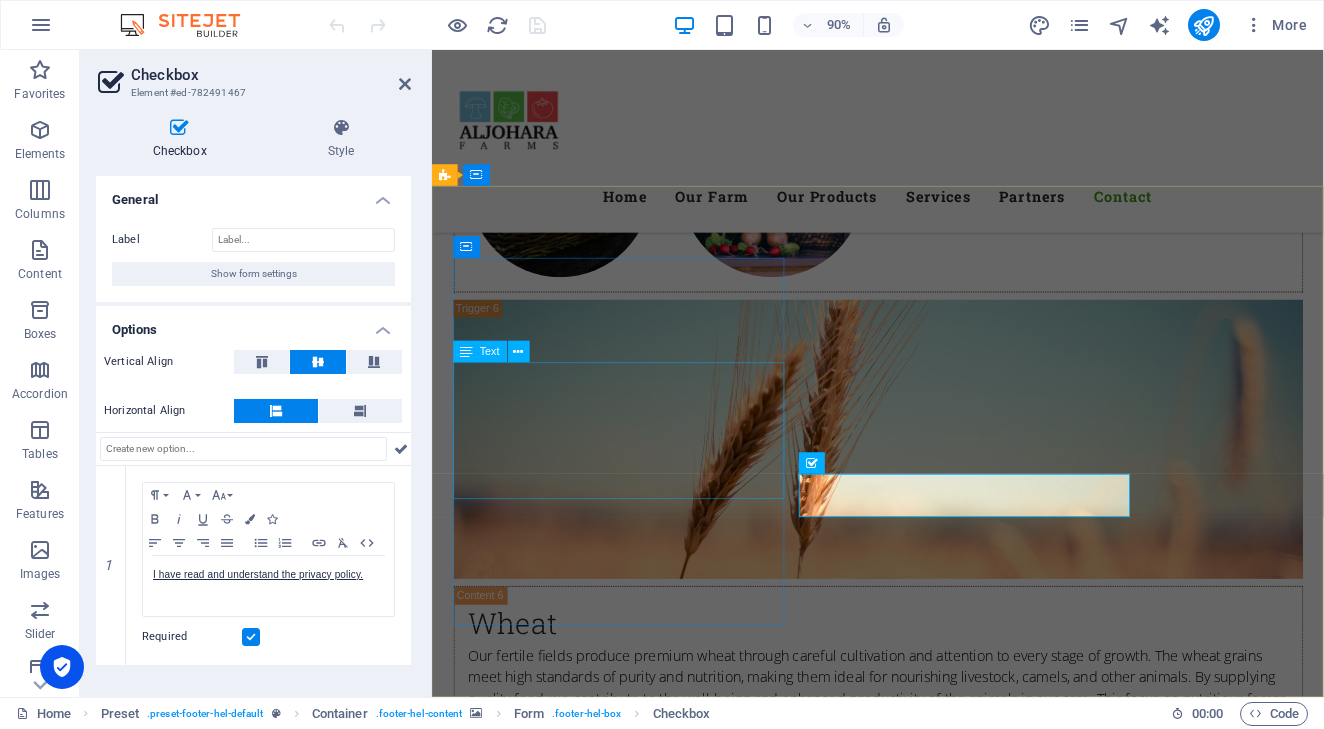 scroll, scrollTop: 9760, scrollLeft: 0, axis: vertical 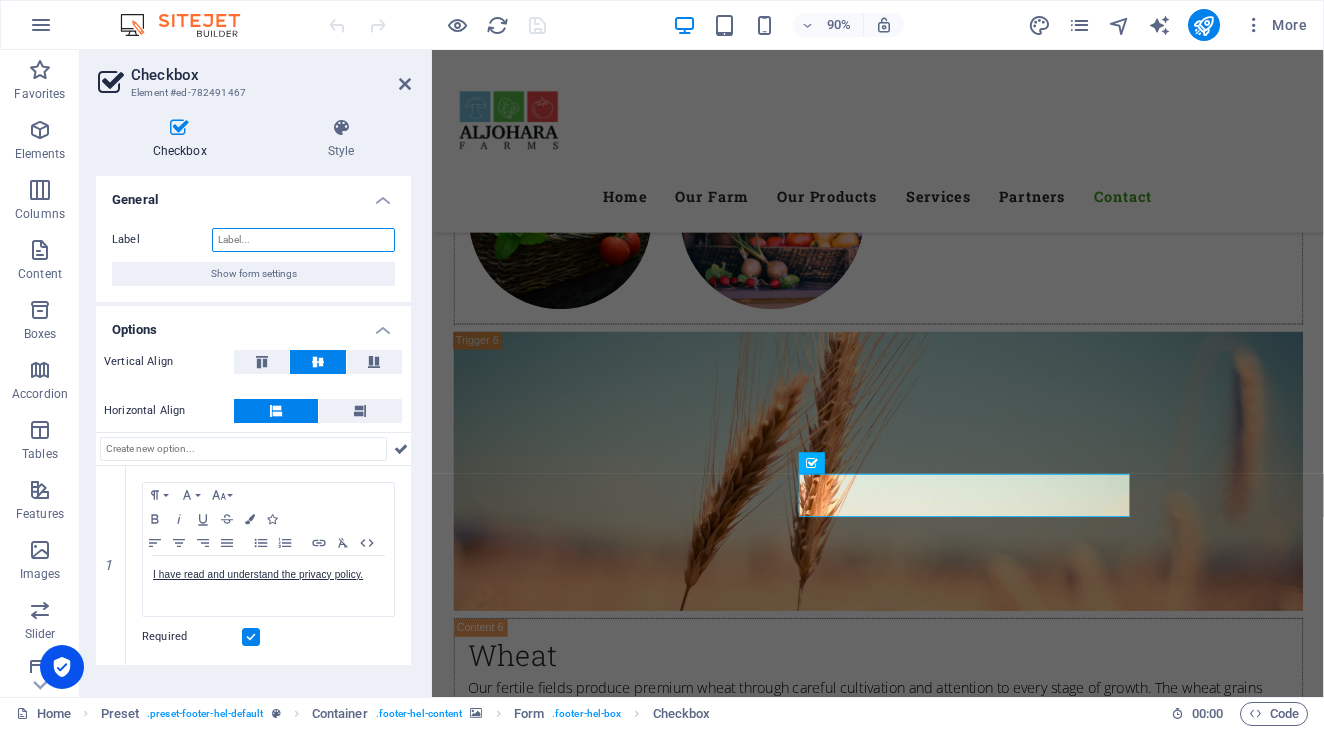 click on "Label" at bounding box center (303, 240) 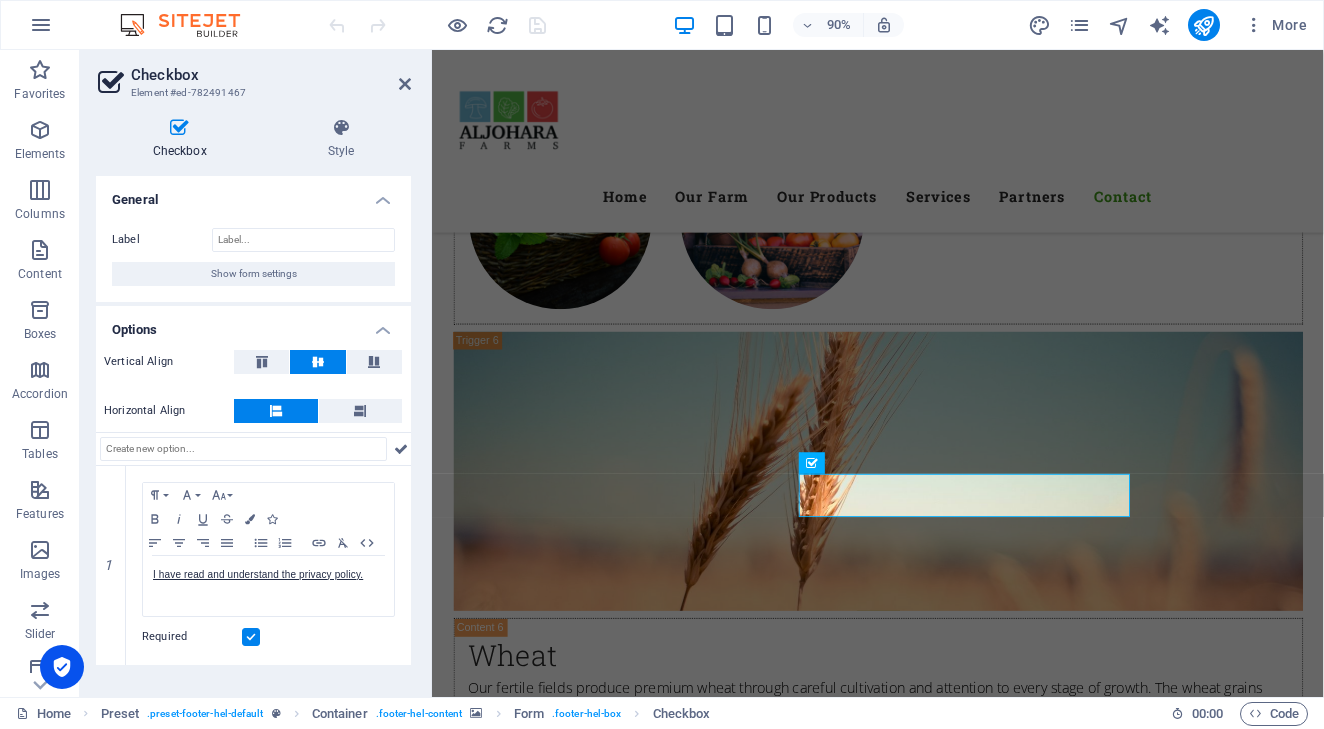 click on "General" at bounding box center (253, 194) 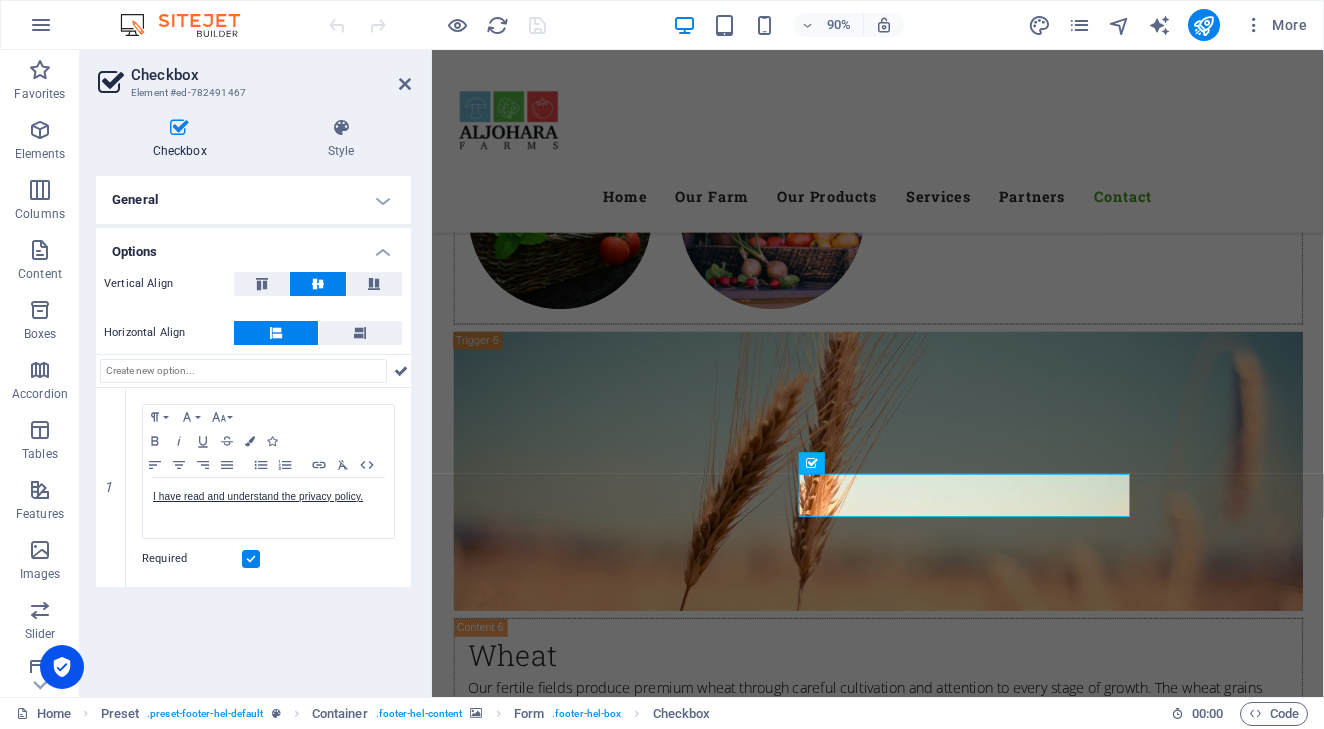 click on "General" at bounding box center (253, 200) 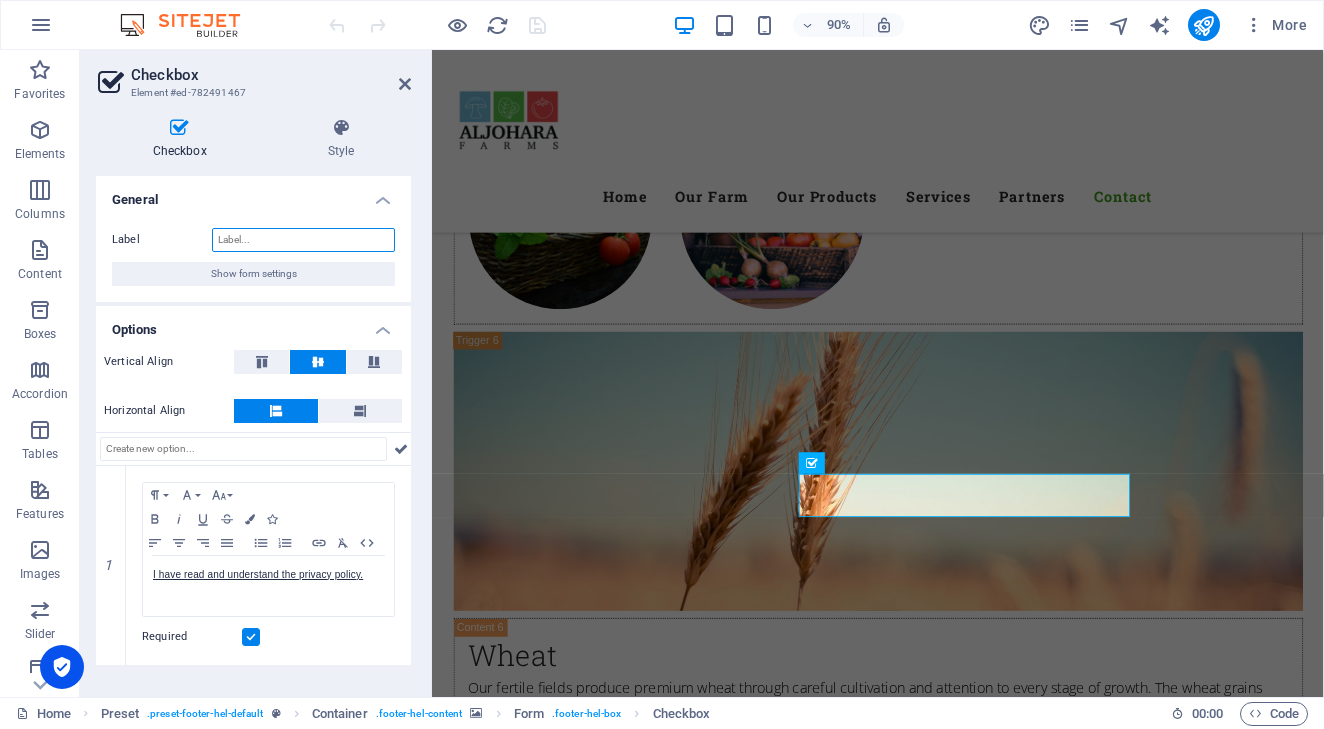 click on "Label" at bounding box center [303, 240] 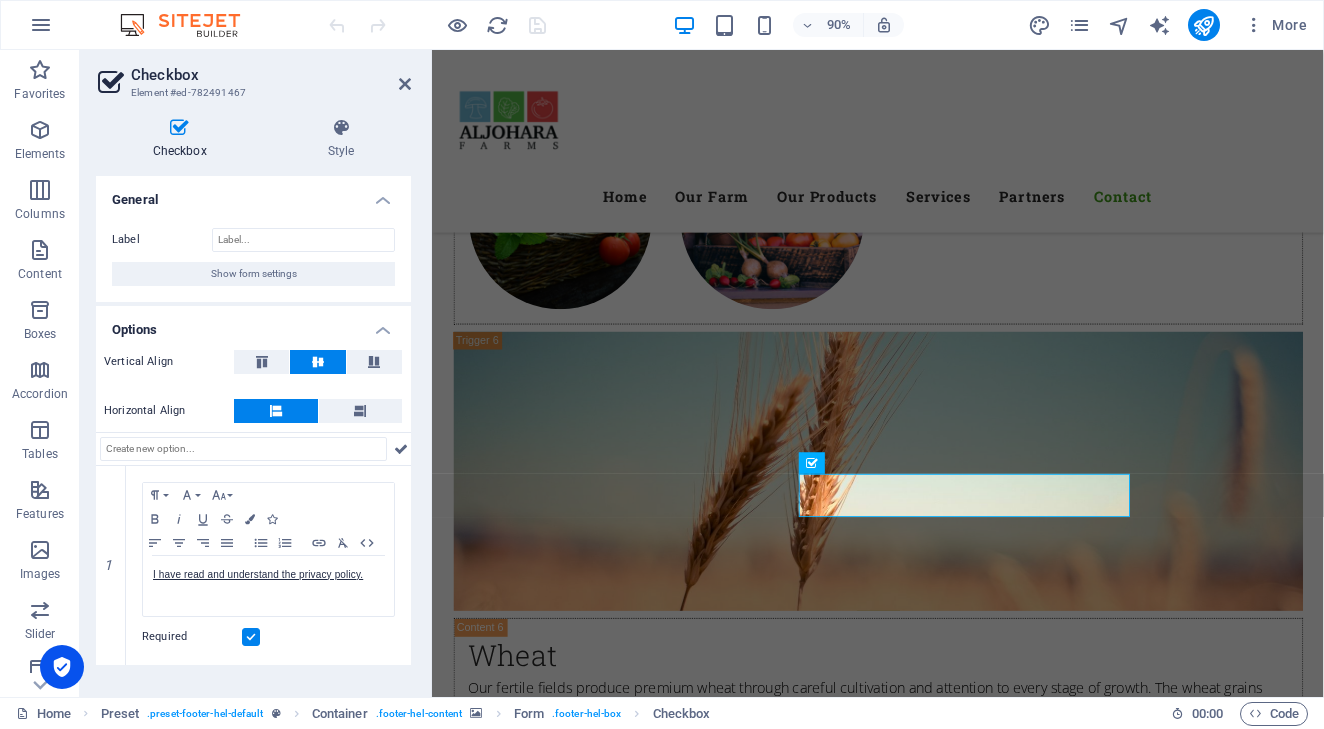click on "General" at bounding box center (253, 194) 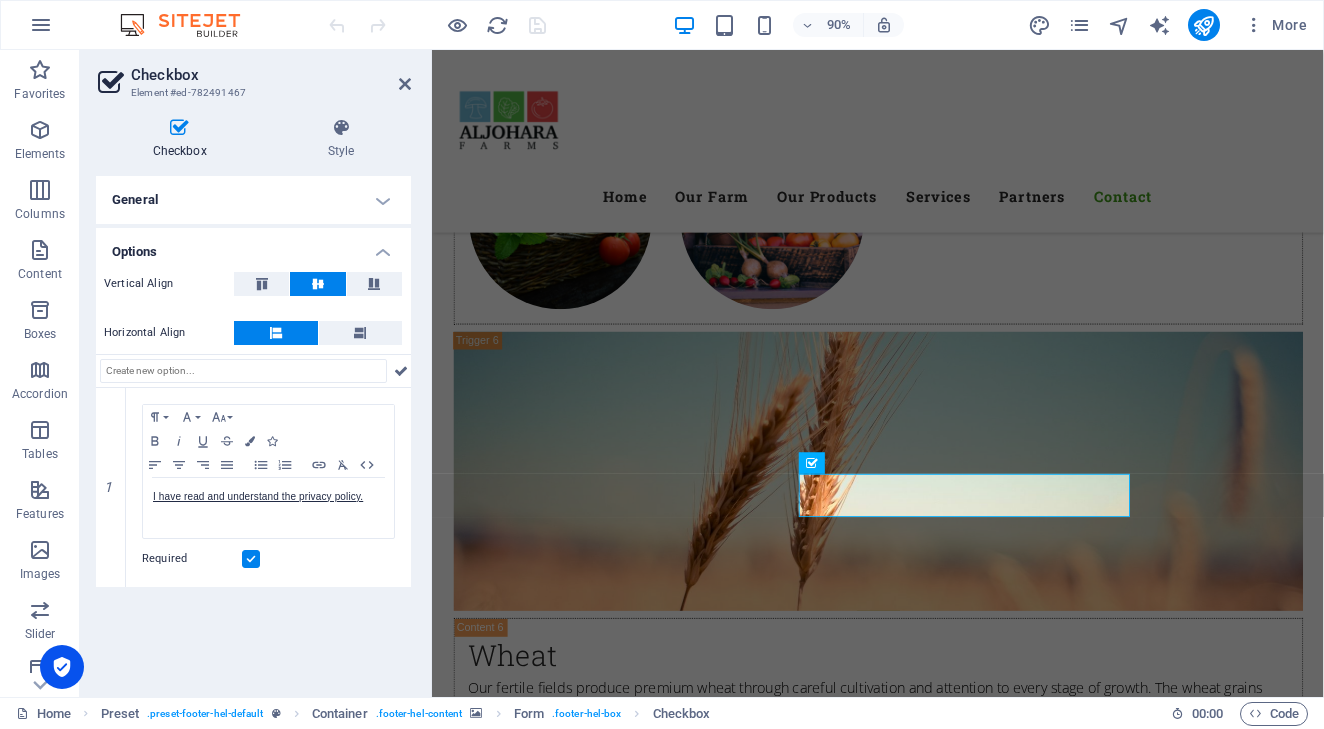 click on "General" at bounding box center (253, 200) 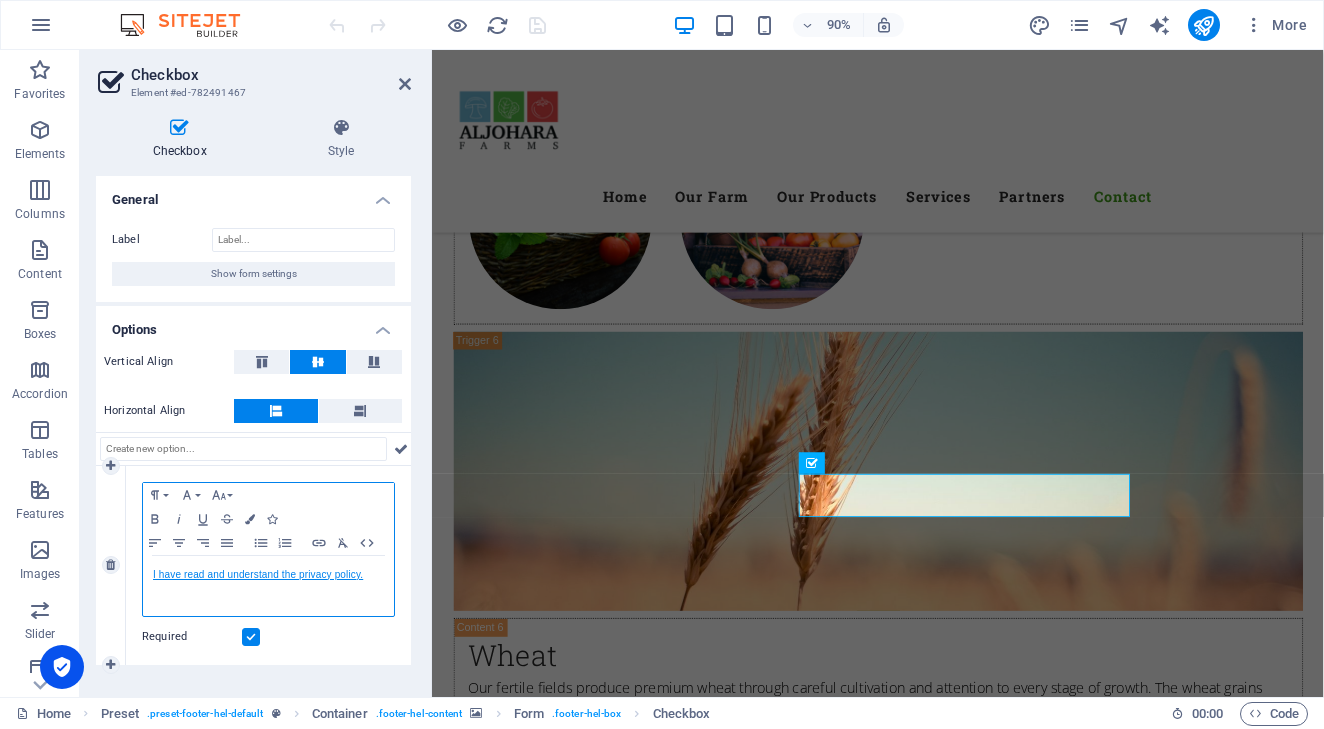 click on "I have read and understand the privacy policy." at bounding box center [258, 574] 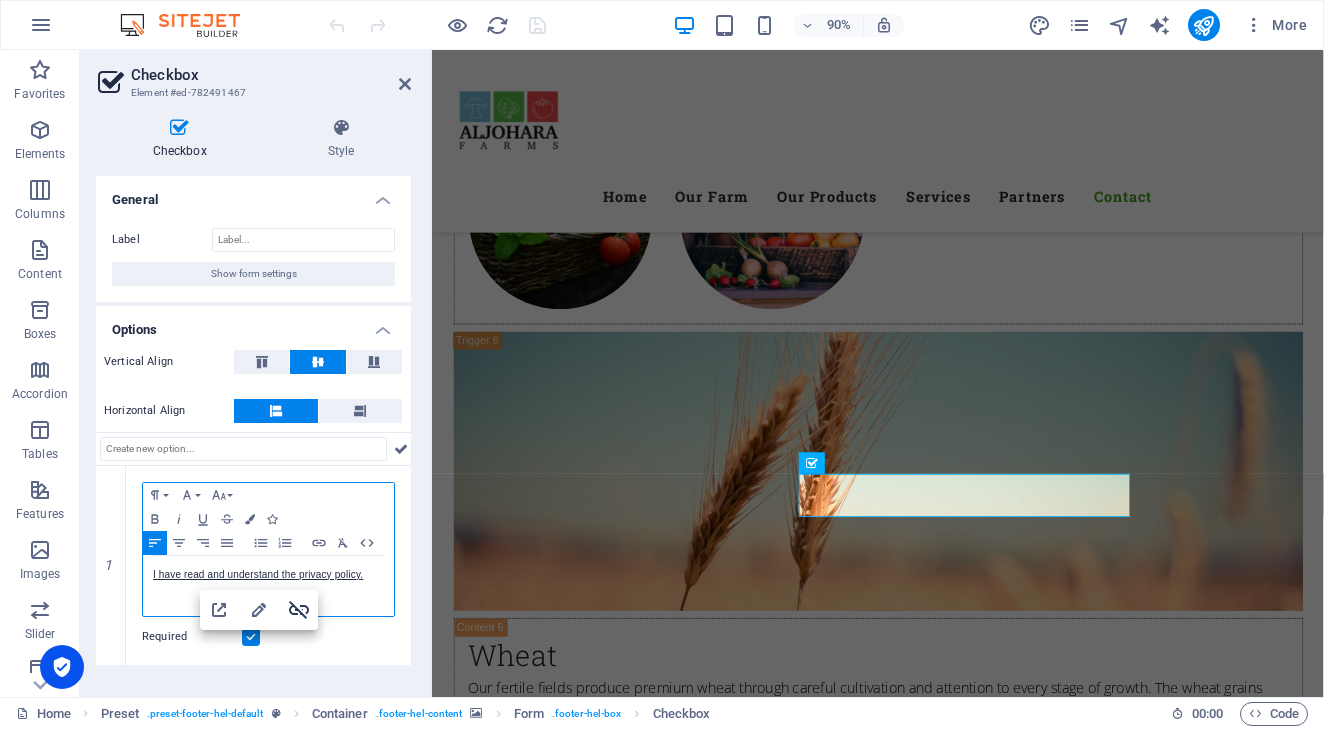 click 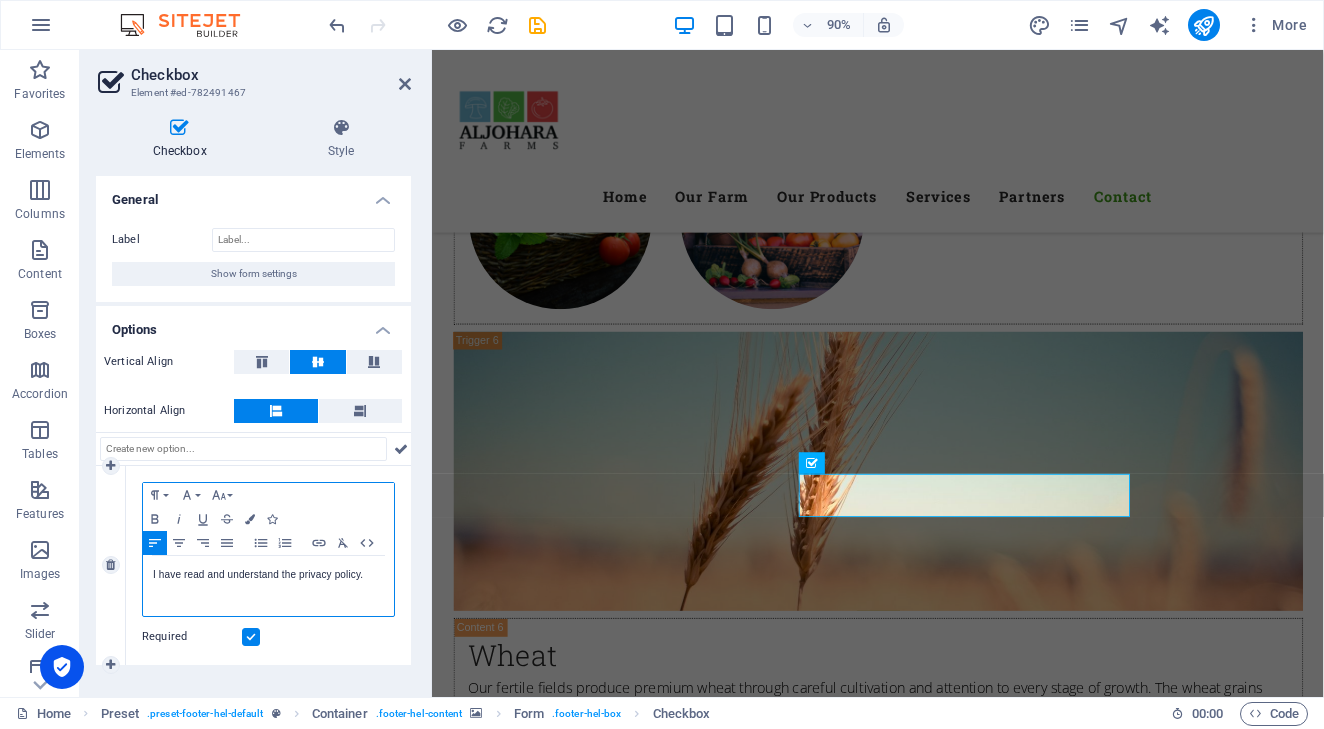 click on "I have read and understand the privacy policy." at bounding box center [268, 575] 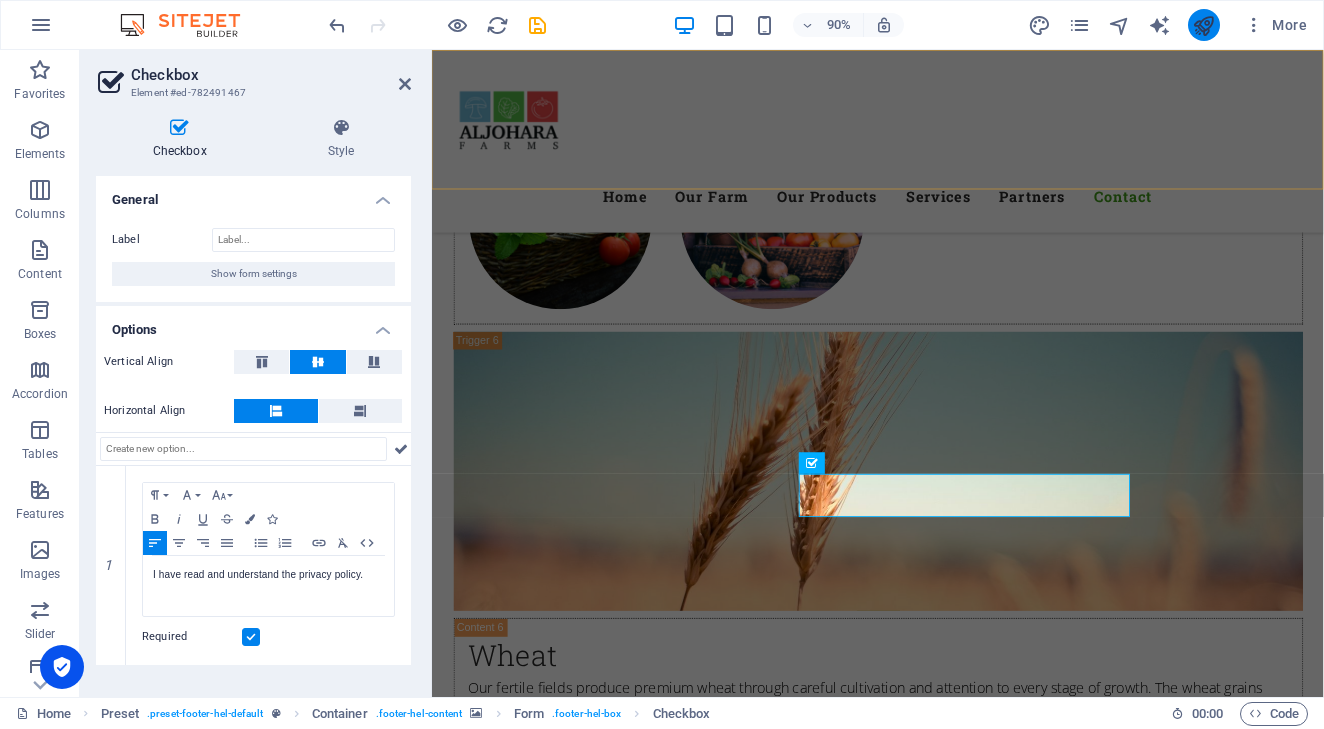 click at bounding box center (1203, 25) 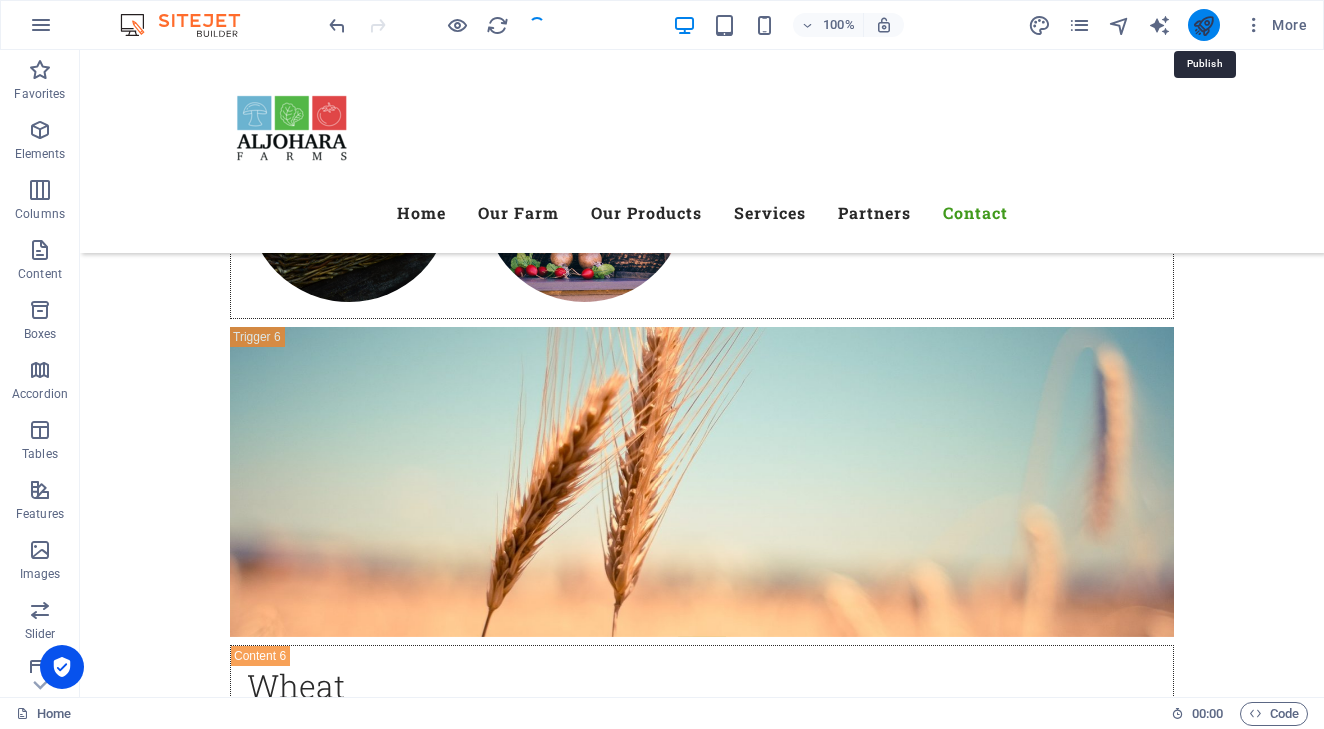 click at bounding box center [1203, 25] 